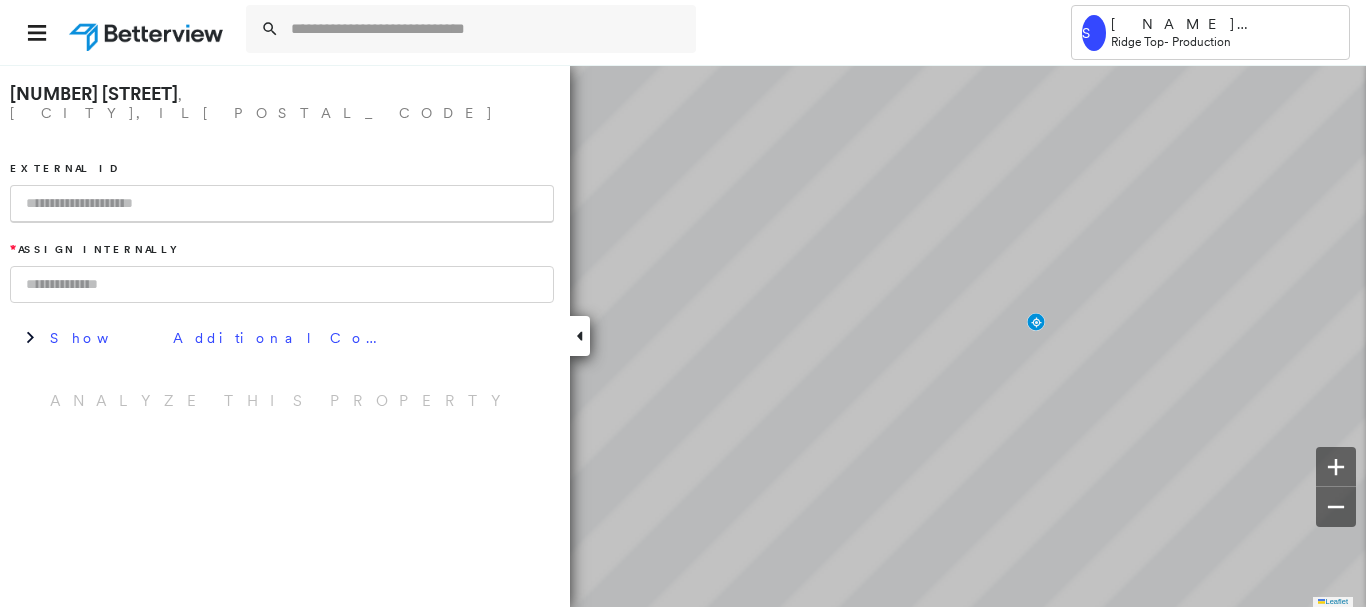 scroll, scrollTop: 0, scrollLeft: 0, axis: both 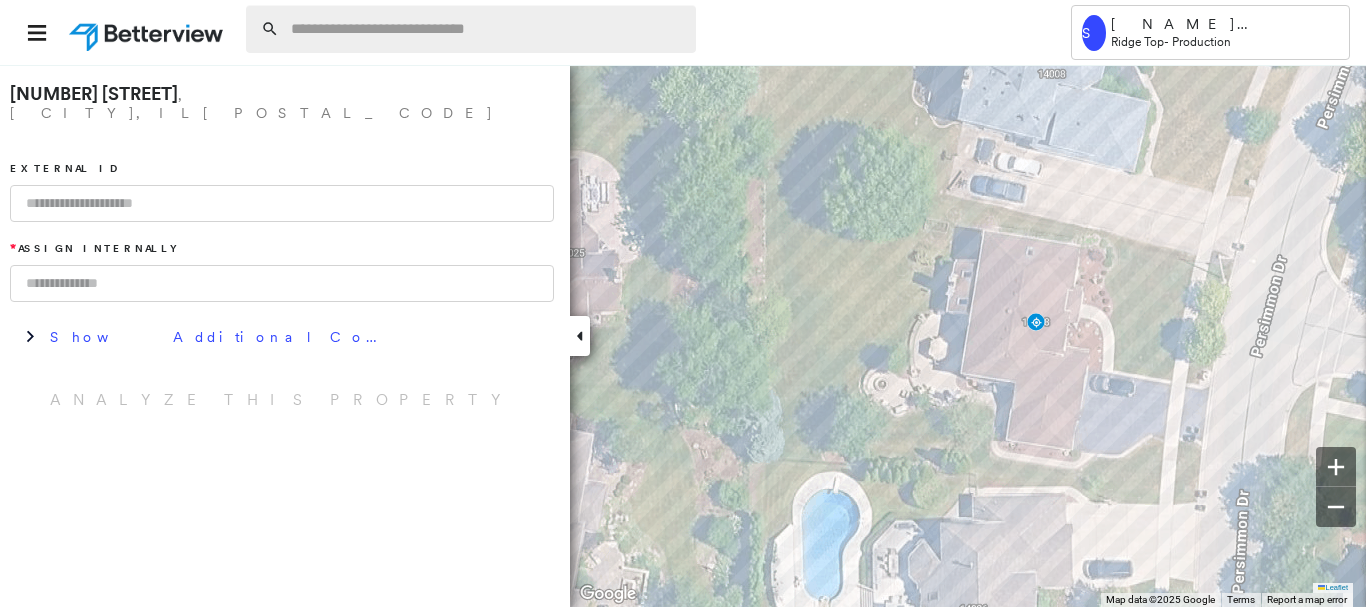 click at bounding box center (487, 29) 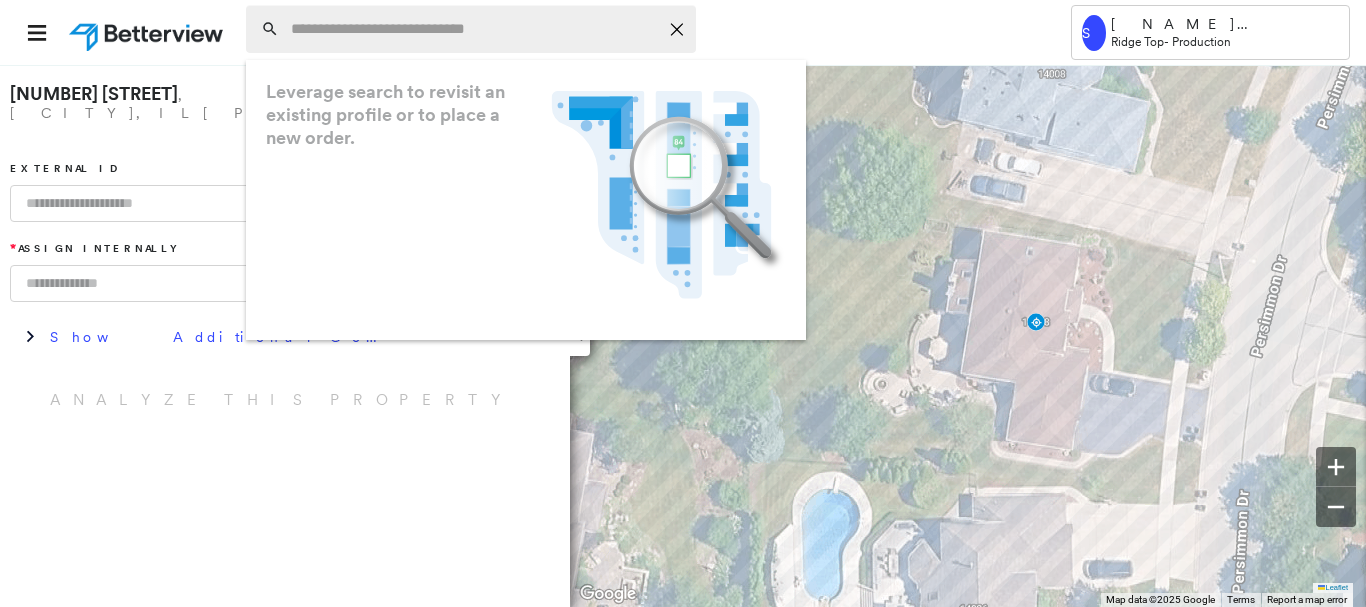 paste on "**********" 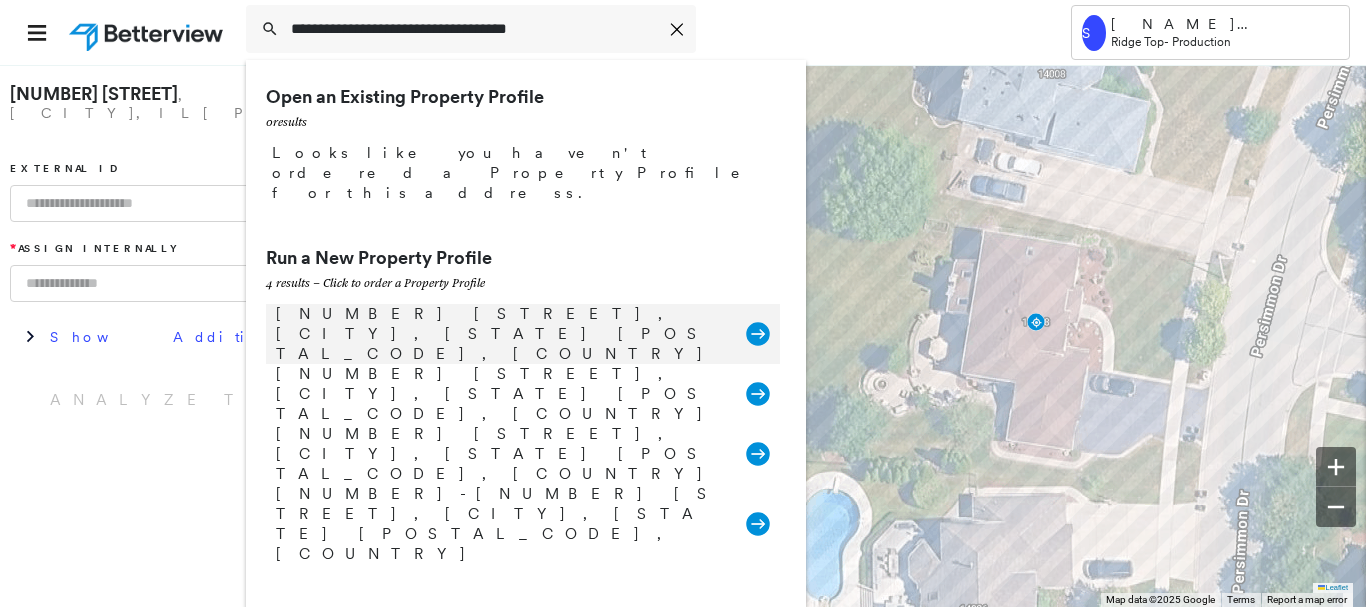 type on "**********" 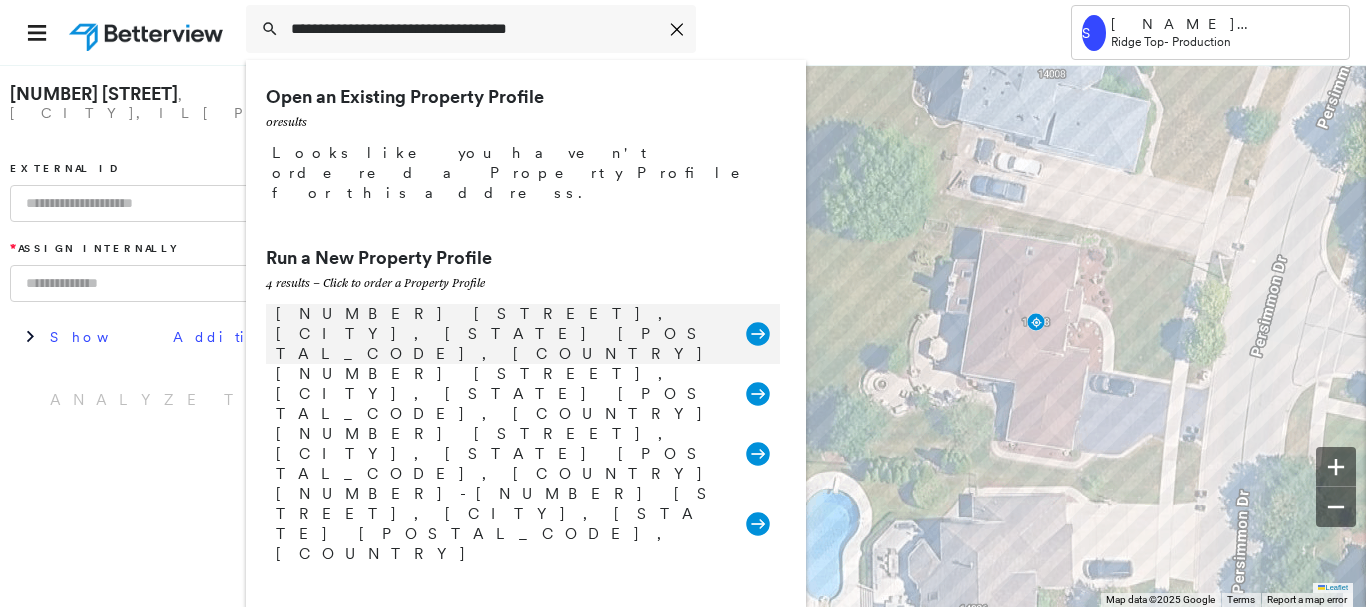 click 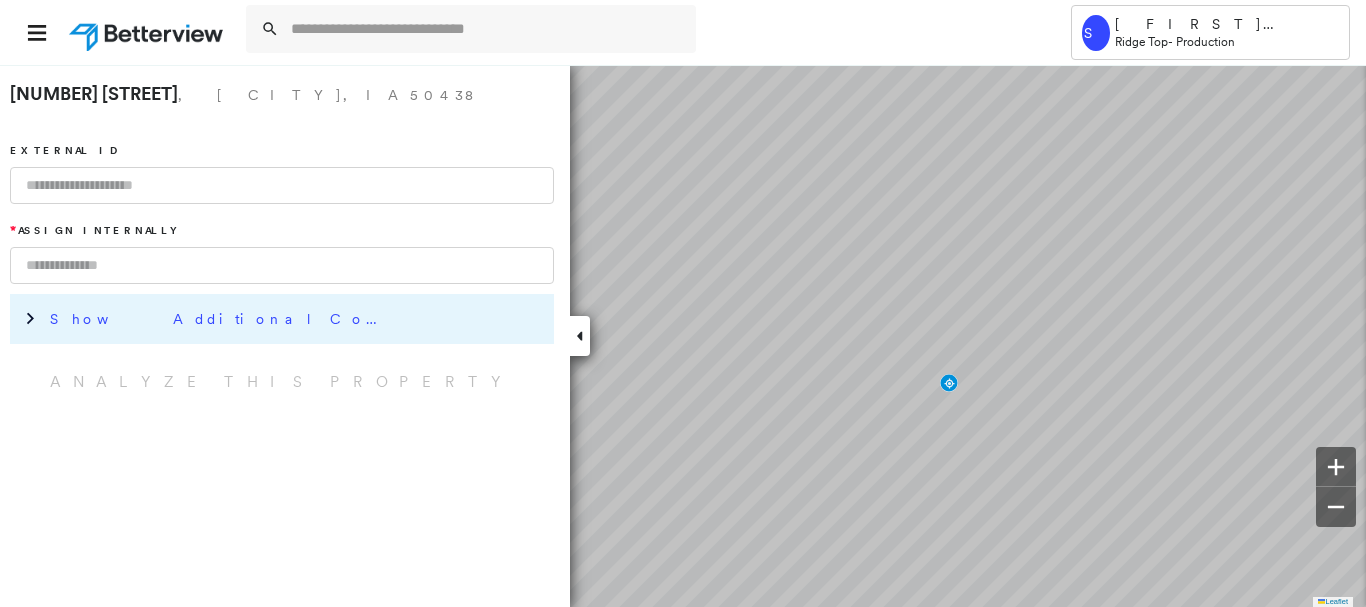 scroll, scrollTop: 0, scrollLeft: 0, axis: both 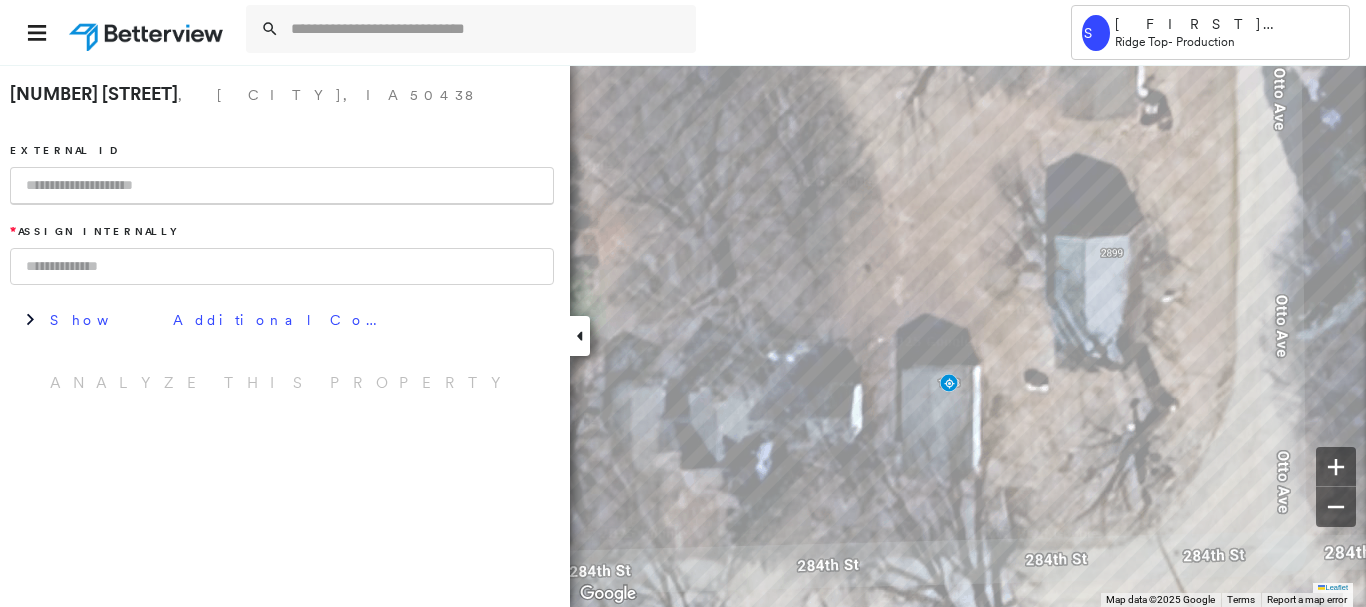 paste on "**********" 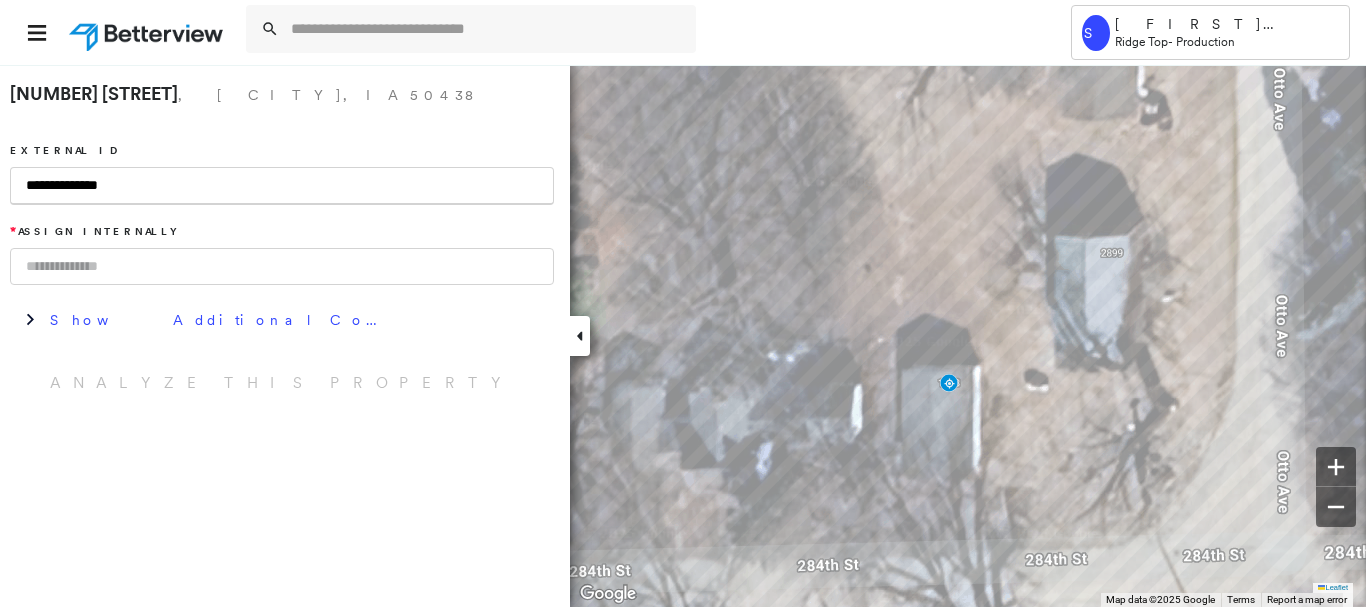 type on "**********" 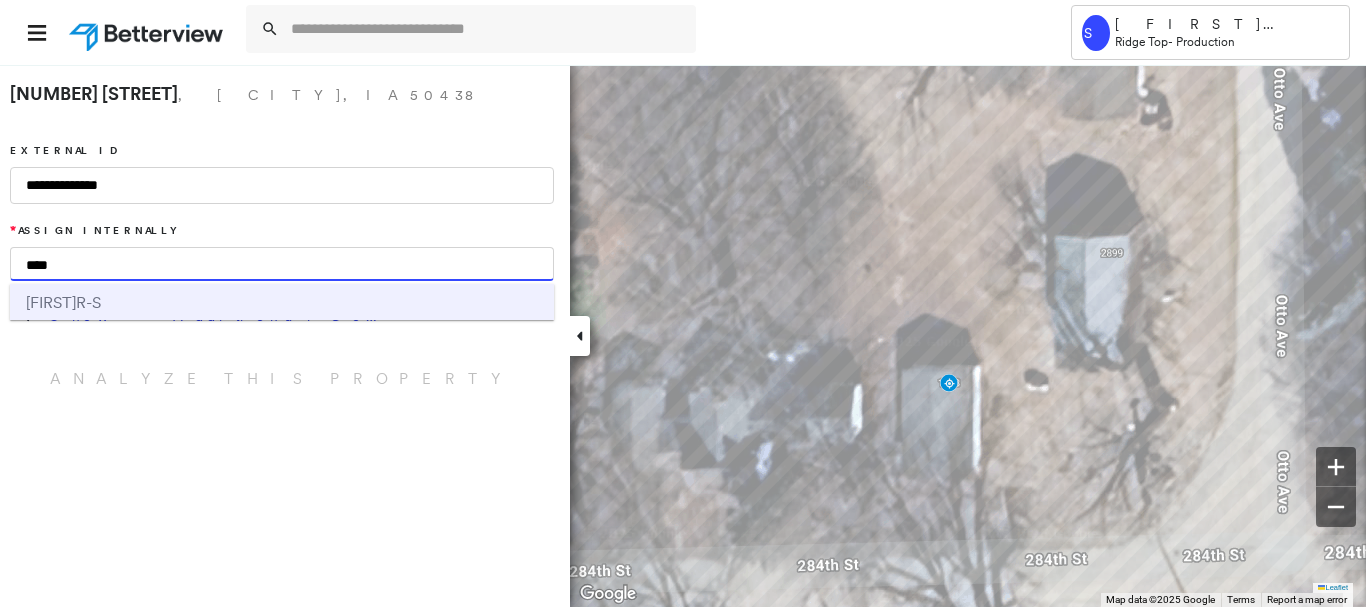 type on "****" 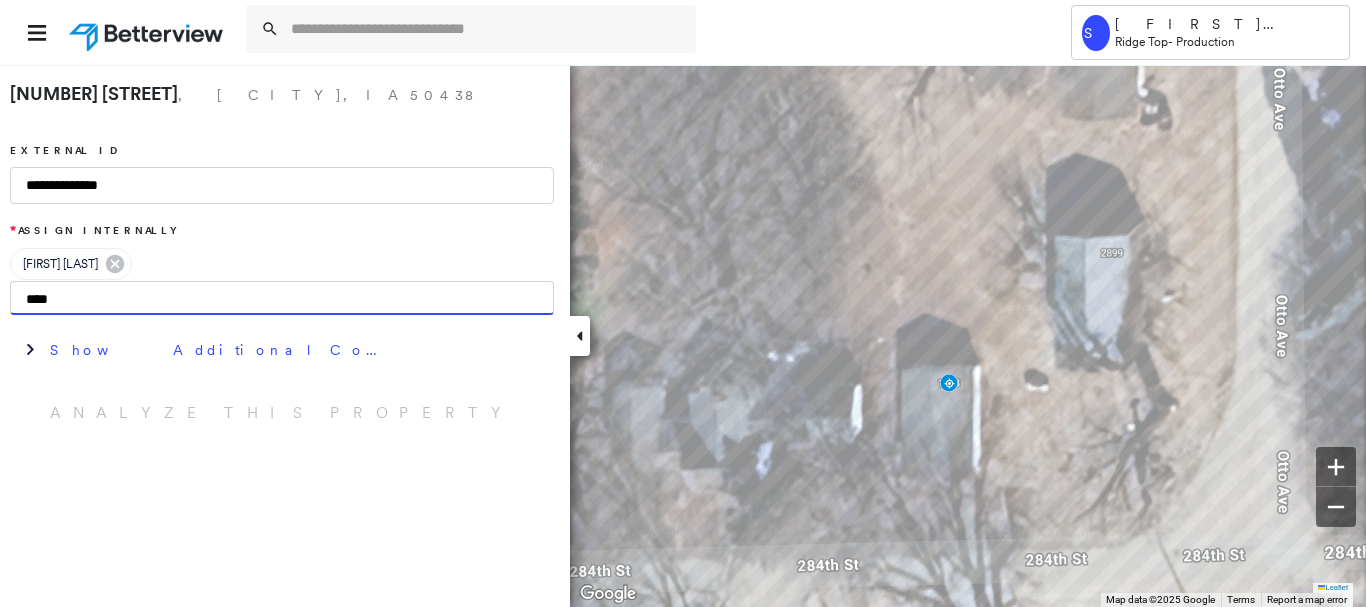 type 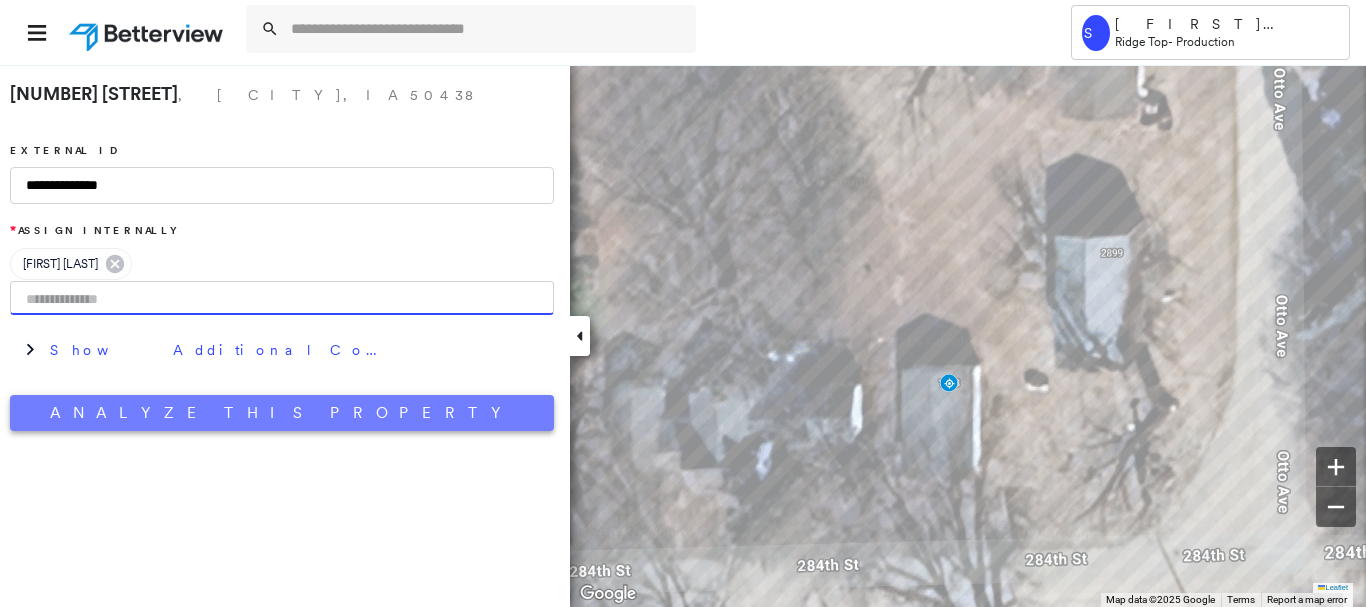 click on "Analyze This Property" at bounding box center (282, 413) 